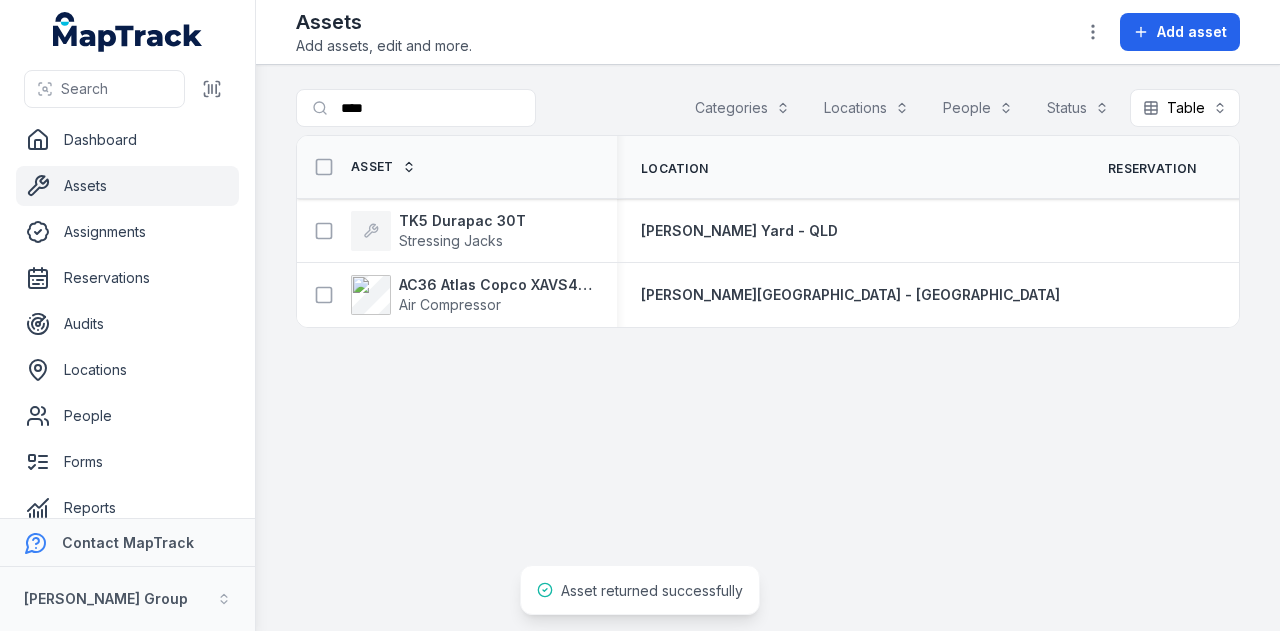 scroll, scrollTop: 0, scrollLeft: 0, axis: both 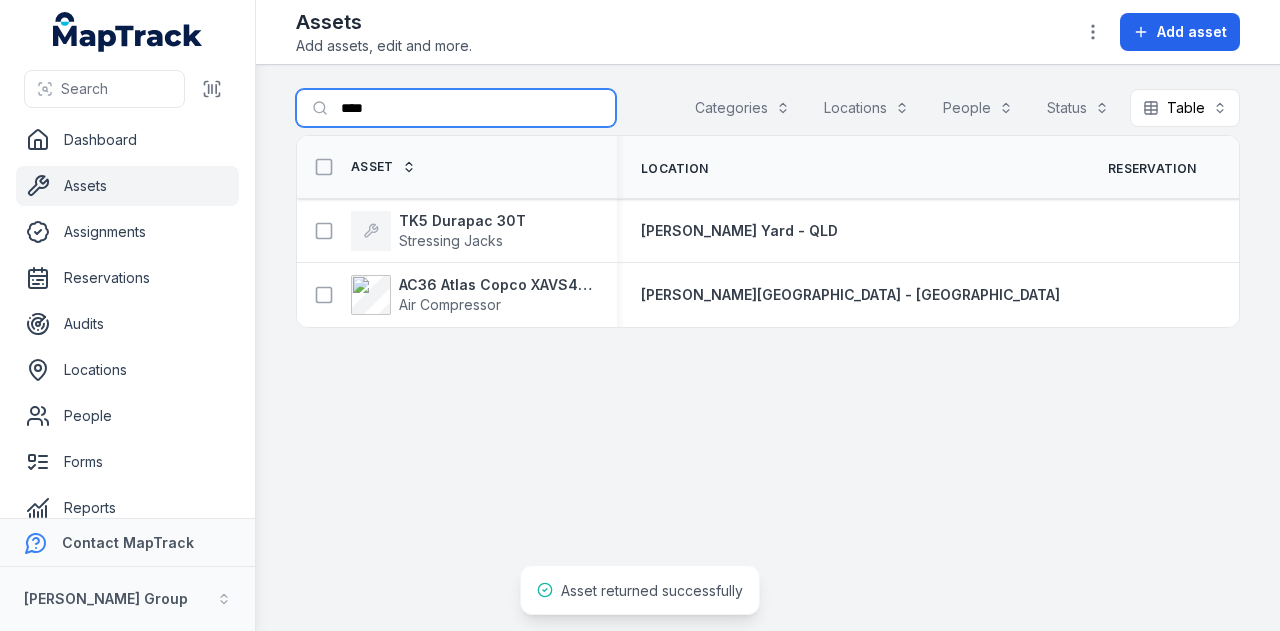 click on "****" at bounding box center (456, 108) 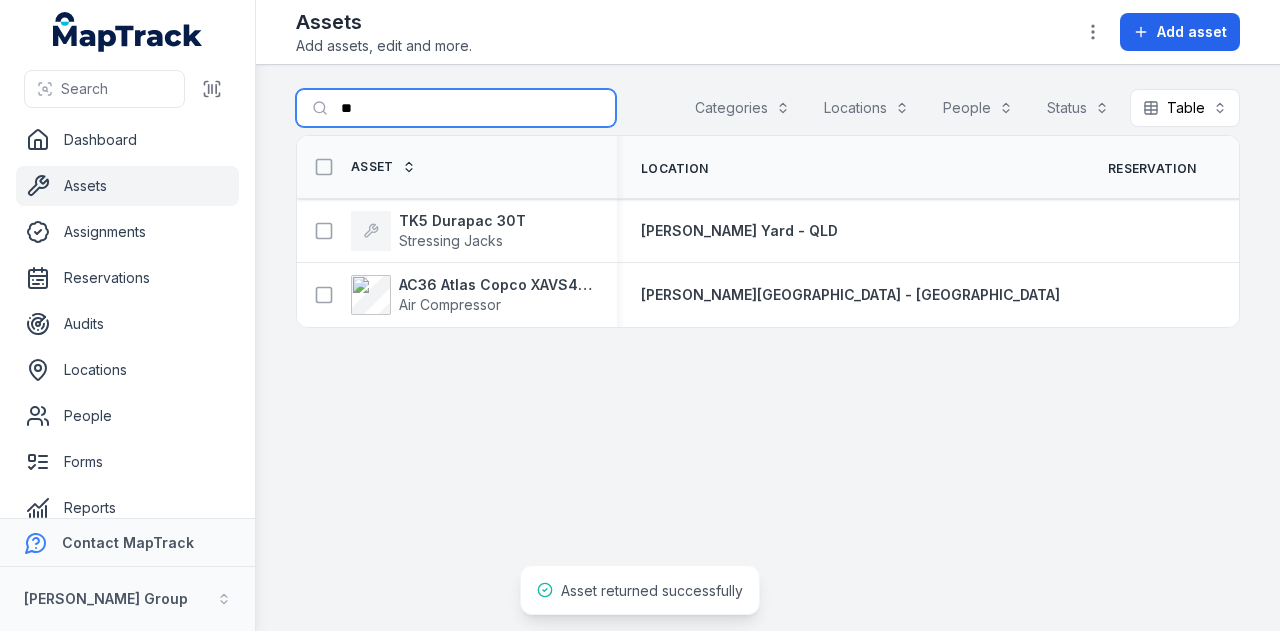 type on "*" 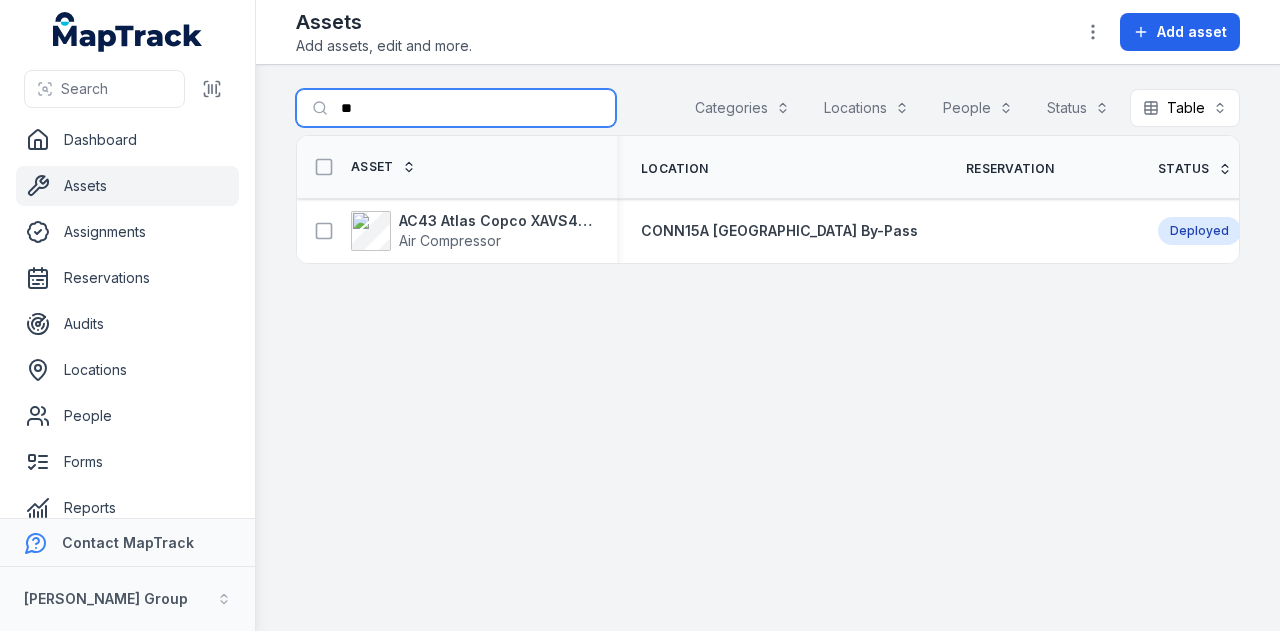 type on "*" 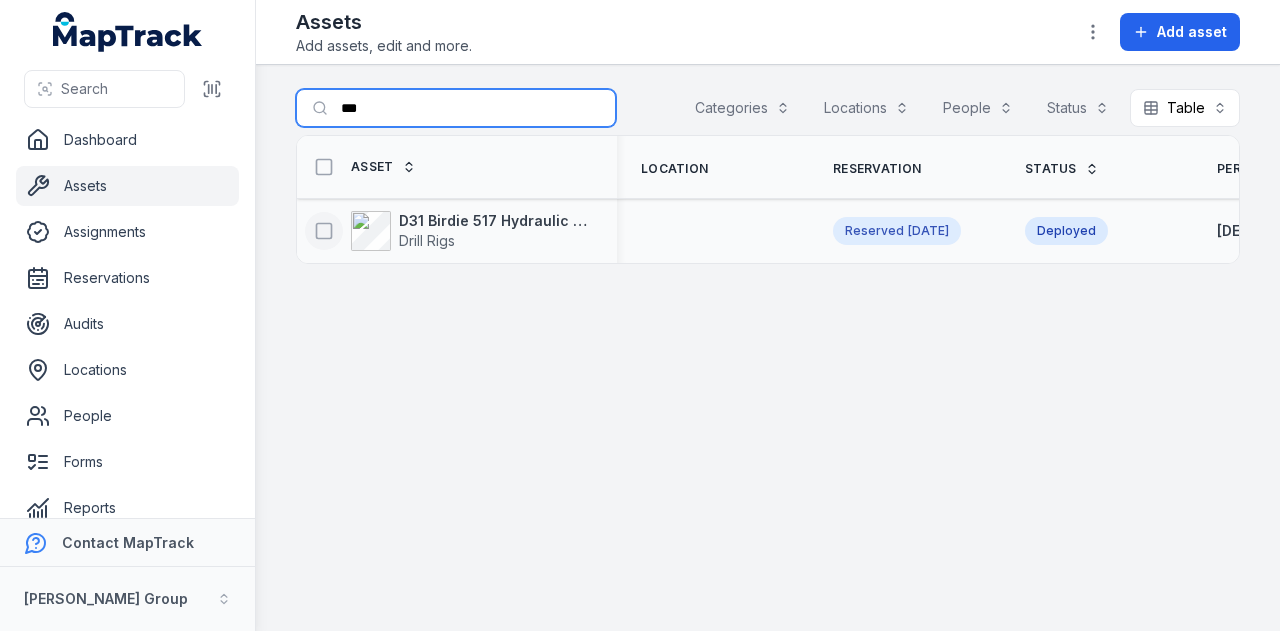 type on "***" 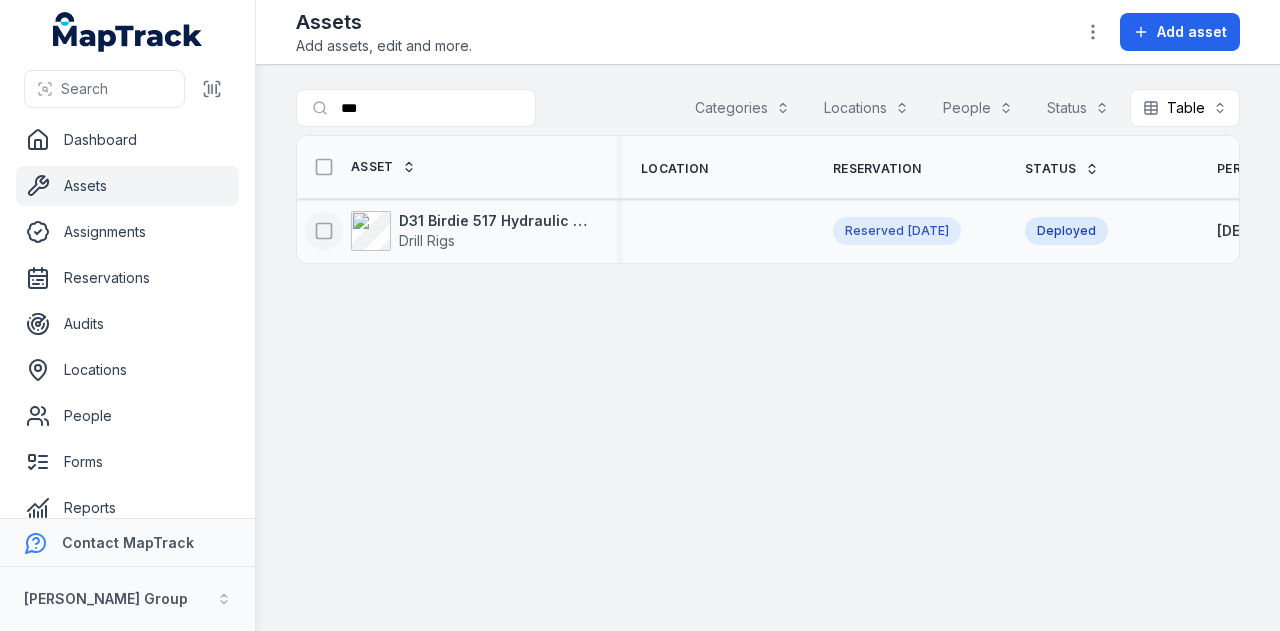 click 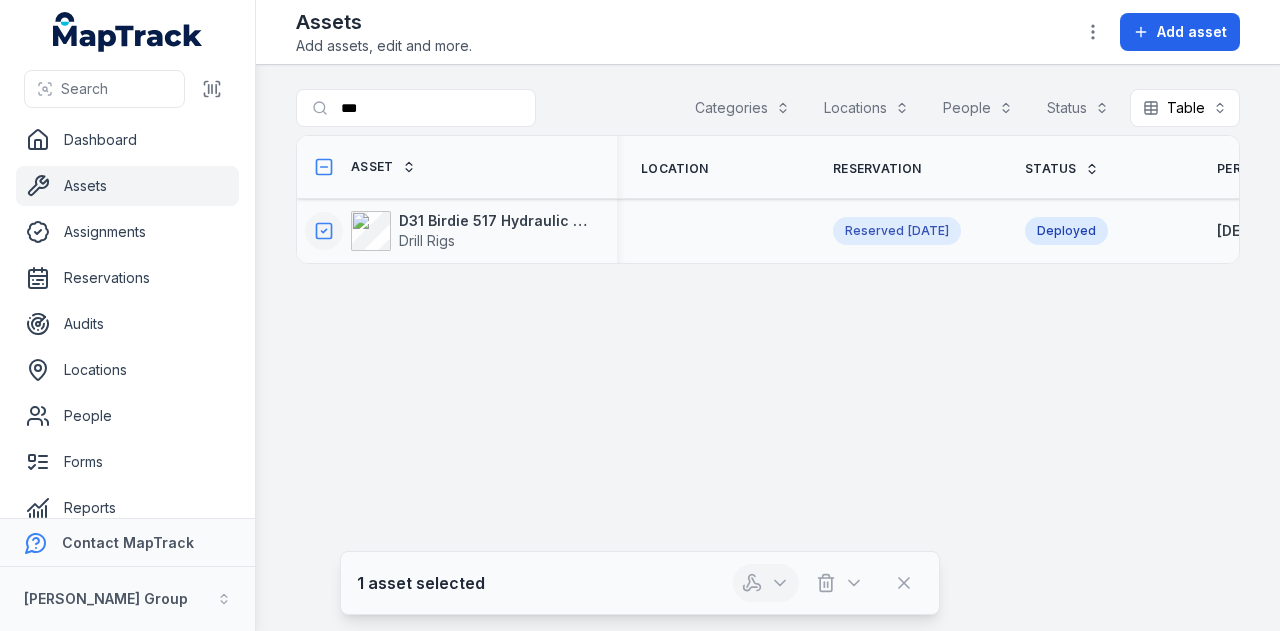 click 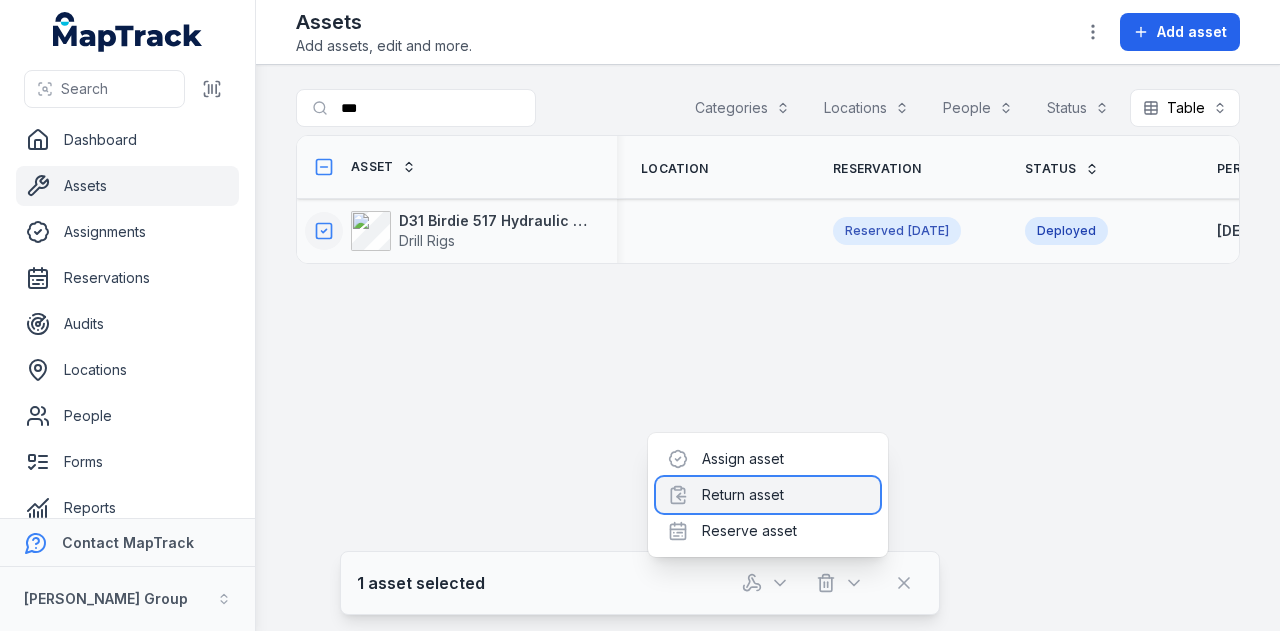 click on "Return asset" at bounding box center (768, 495) 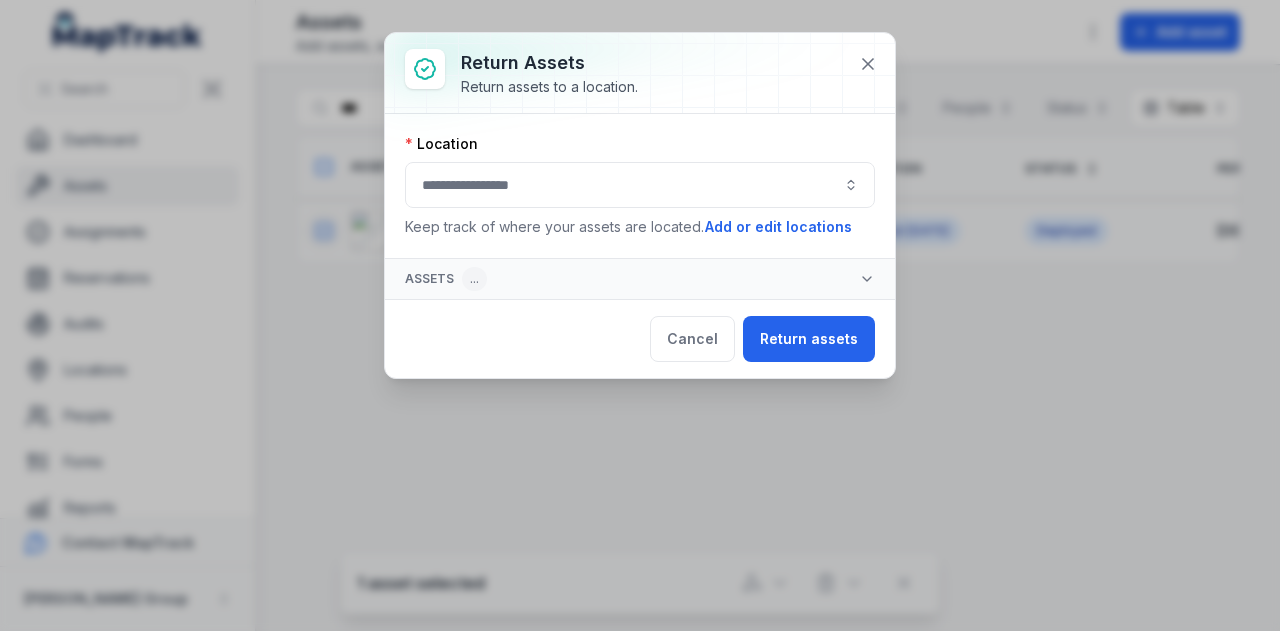 click at bounding box center (640, 185) 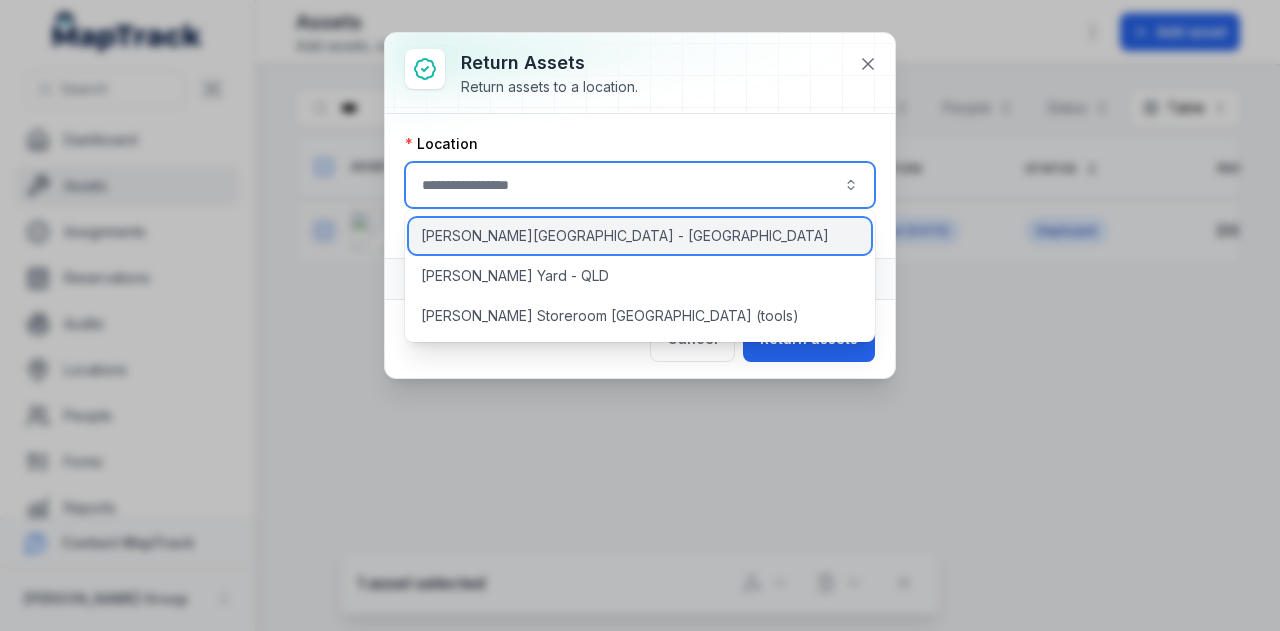 click on "[PERSON_NAME][GEOGRAPHIC_DATA] - [GEOGRAPHIC_DATA]" at bounding box center [640, 236] 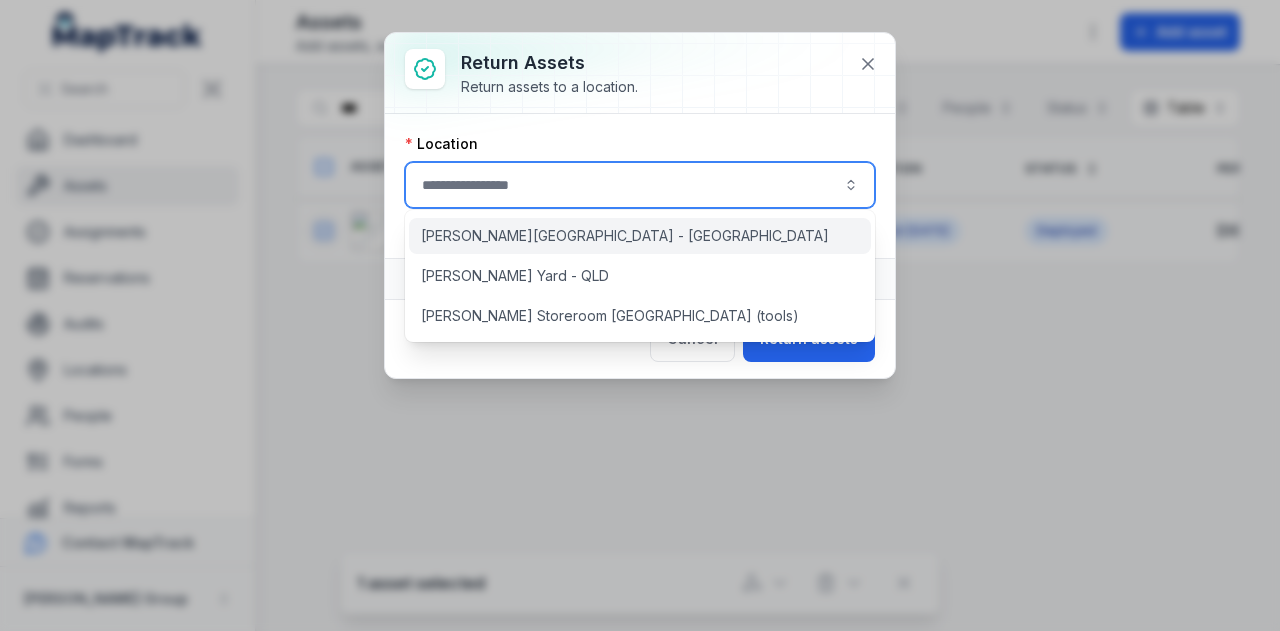 type on "**********" 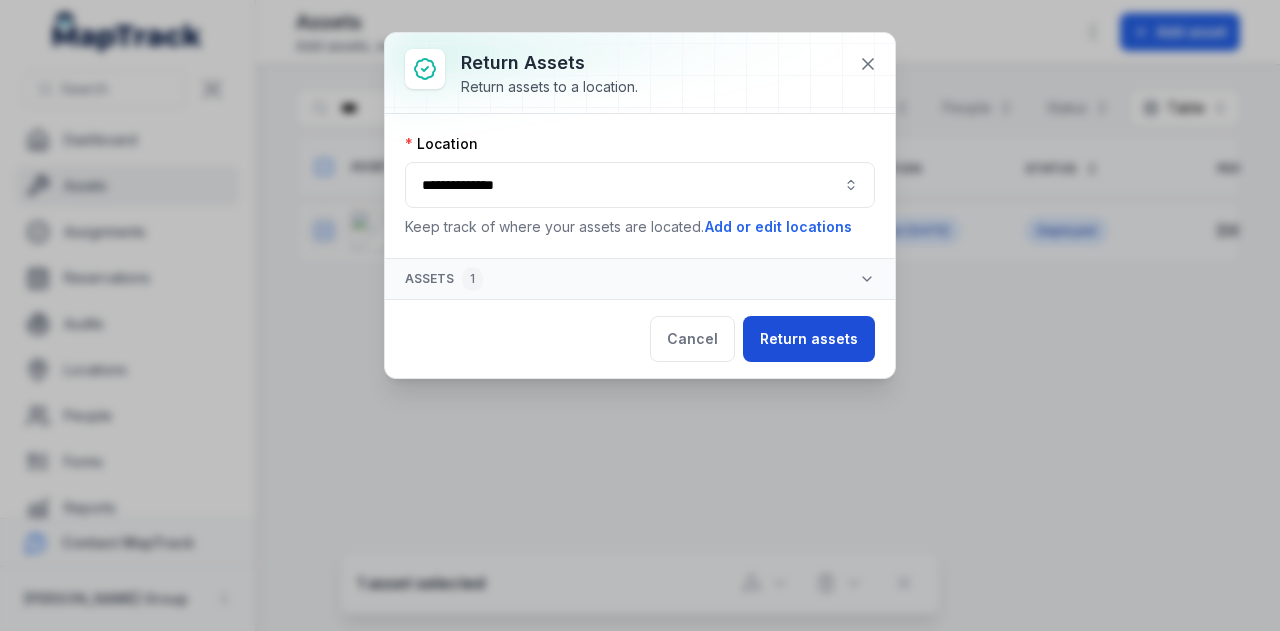 click on "Return assets" at bounding box center [809, 339] 